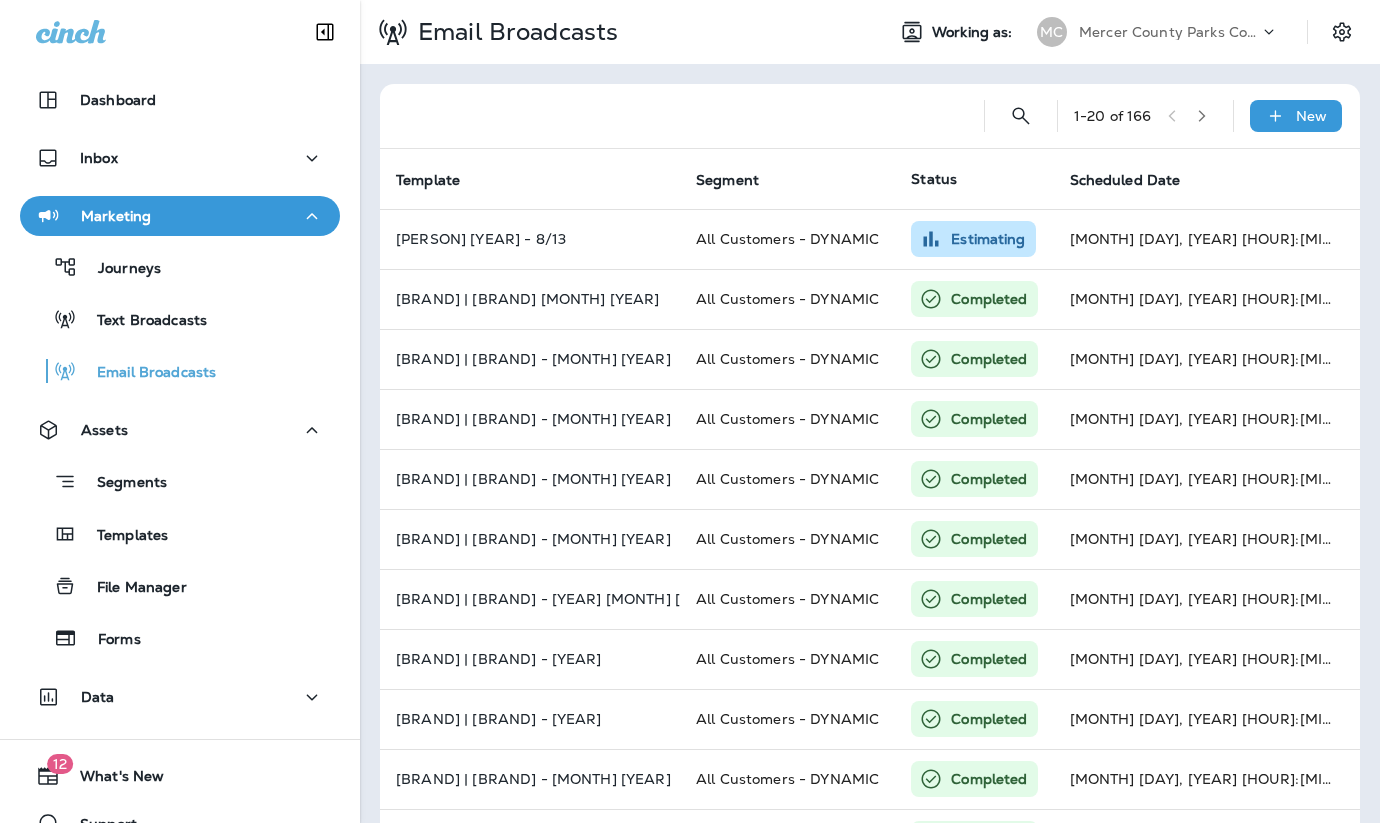scroll, scrollTop: 0, scrollLeft: 0, axis: both 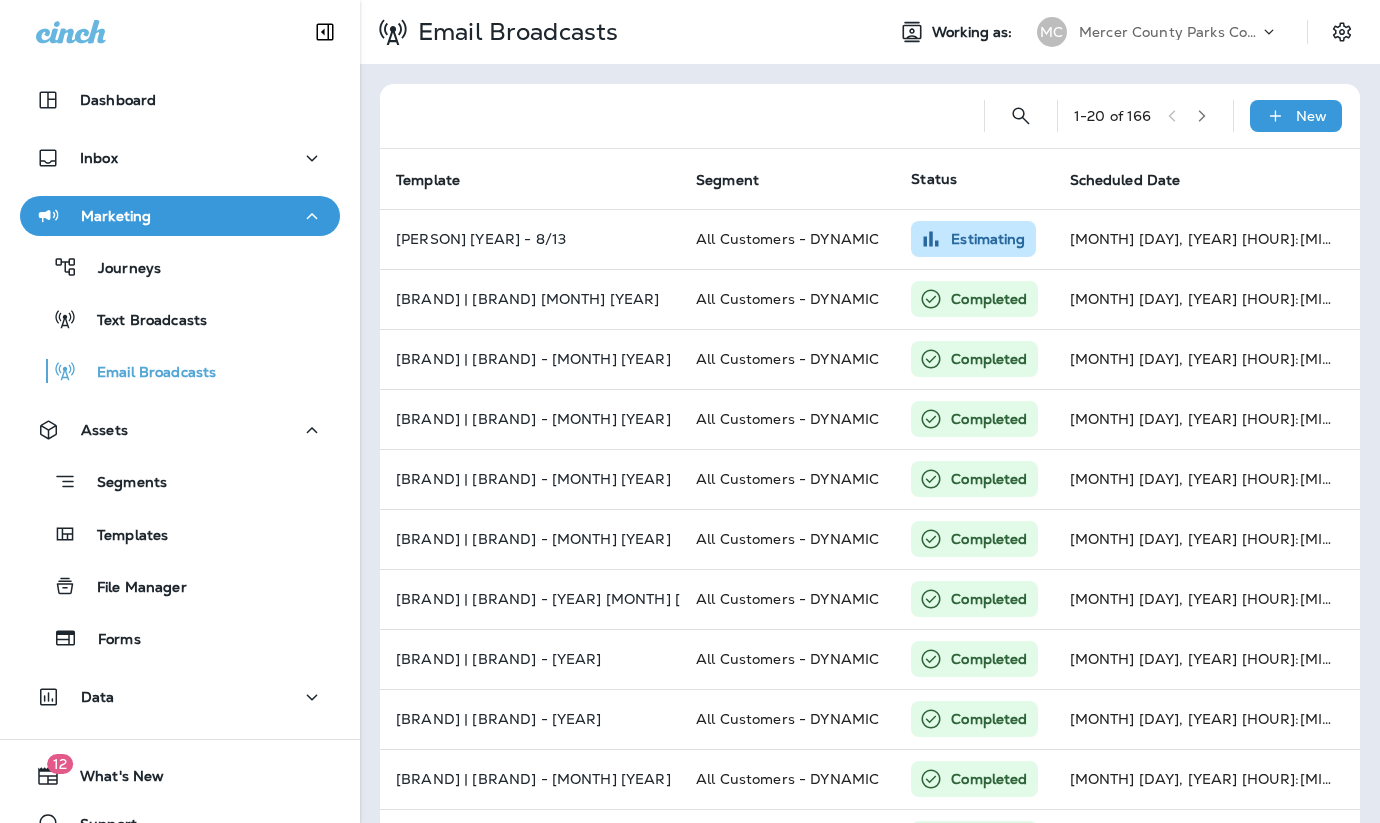 click on "Mercer County Parks Commission" at bounding box center (1169, 32) 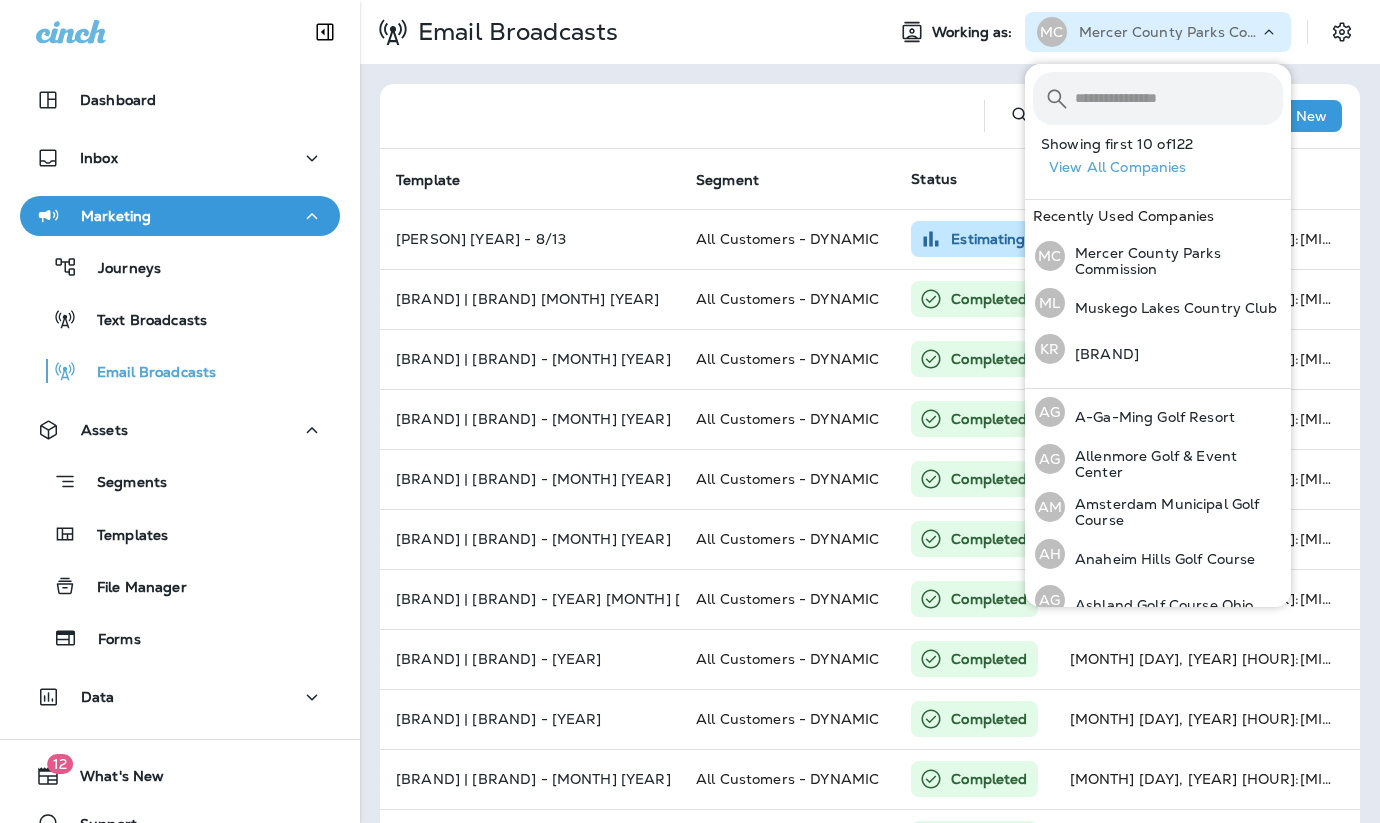 click on "1  -  20   of 166 New Template Segment Status Scheduled Date Created By Est. Sends Sends Delivers Bounces Opens Clicks Unsubscribes Senior Amateur 2025 - 8/13 All Customers - DYNAMIC Estimating Aug 4, 2025 1:30 PM   Hailey       Rutkowski   -- 0 0 0 0 0 0 Mercer County | Club Championship July 2025 All Customers - DYNAMIC Completed Jun 20, 2025 10:00 AM   Meredith       Otero   18,091 17,897 16,626 1,284 7,956 24 10 Mercer County | Senior Better Ball Reminder - June 2025 All Customers - DYNAMIC Completed Jun 19, 2025 2:15 PM   Meredith       Otero   -- 17,918 16,584 1,344 8,371 245 18 Mercer County | HV - Date Night 9 & Dine - June 2025 All Customers - DYNAMIC Completed May 29, 2025 2:04 PM   Meredith       Otero   17,912 17,737 17,536 217 8,572 177 15 Mercer County | 2025 Tournaments - May 2025 All Customers - DYNAMIC Completed May 15, 2025 5:15 PM   Meredith       Otero   17,821 17,647 17,447 217 8,816 447 18 Mercer County | 2025 Tournaments - May 2025 All Customers - DYNAMIC Completed May 1, 2025 12:20 PM" at bounding box center (870, 747) 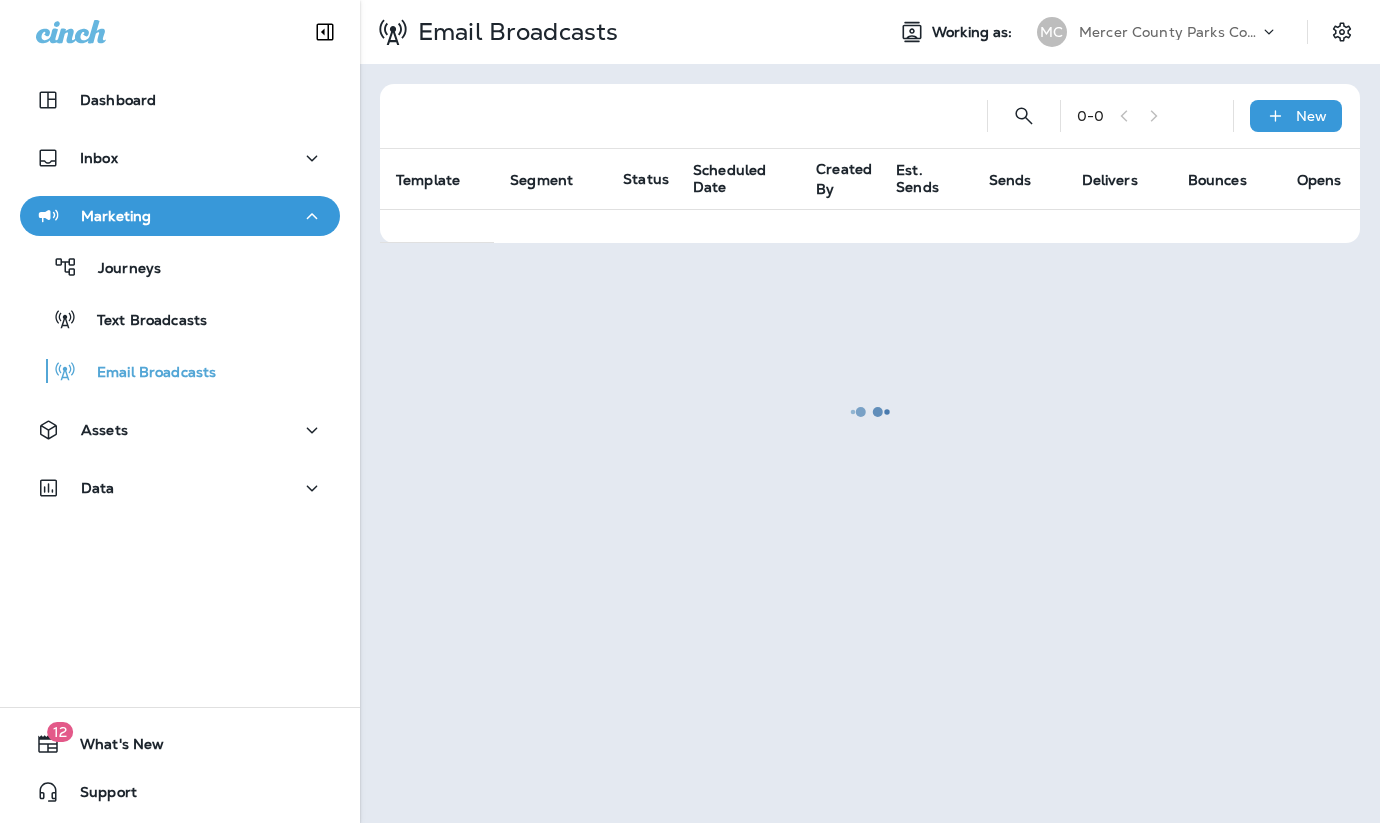 scroll, scrollTop: 0, scrollLeft: 0, axis: both 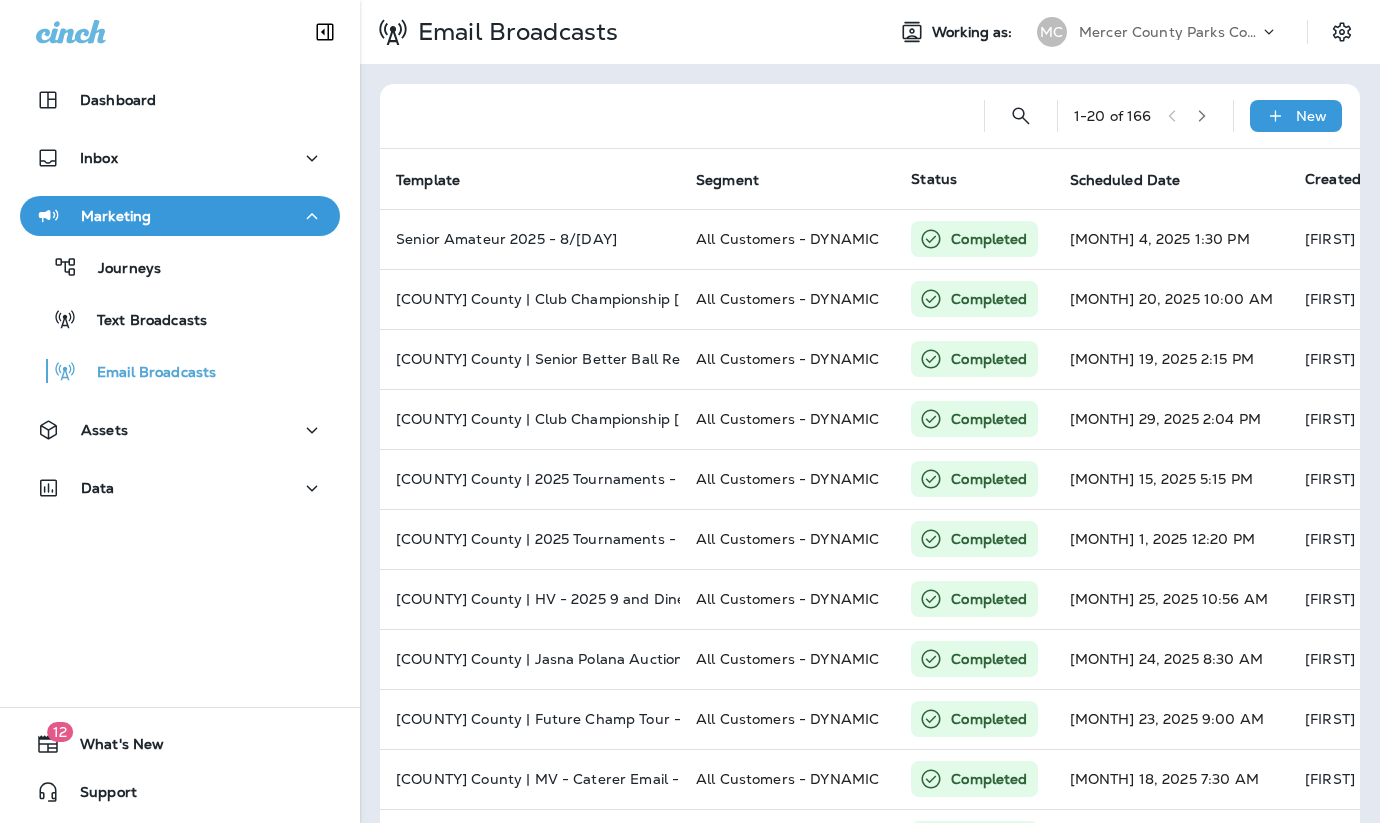 click on "Mercer County Parks Commission" at bounding box center (1169, 32) 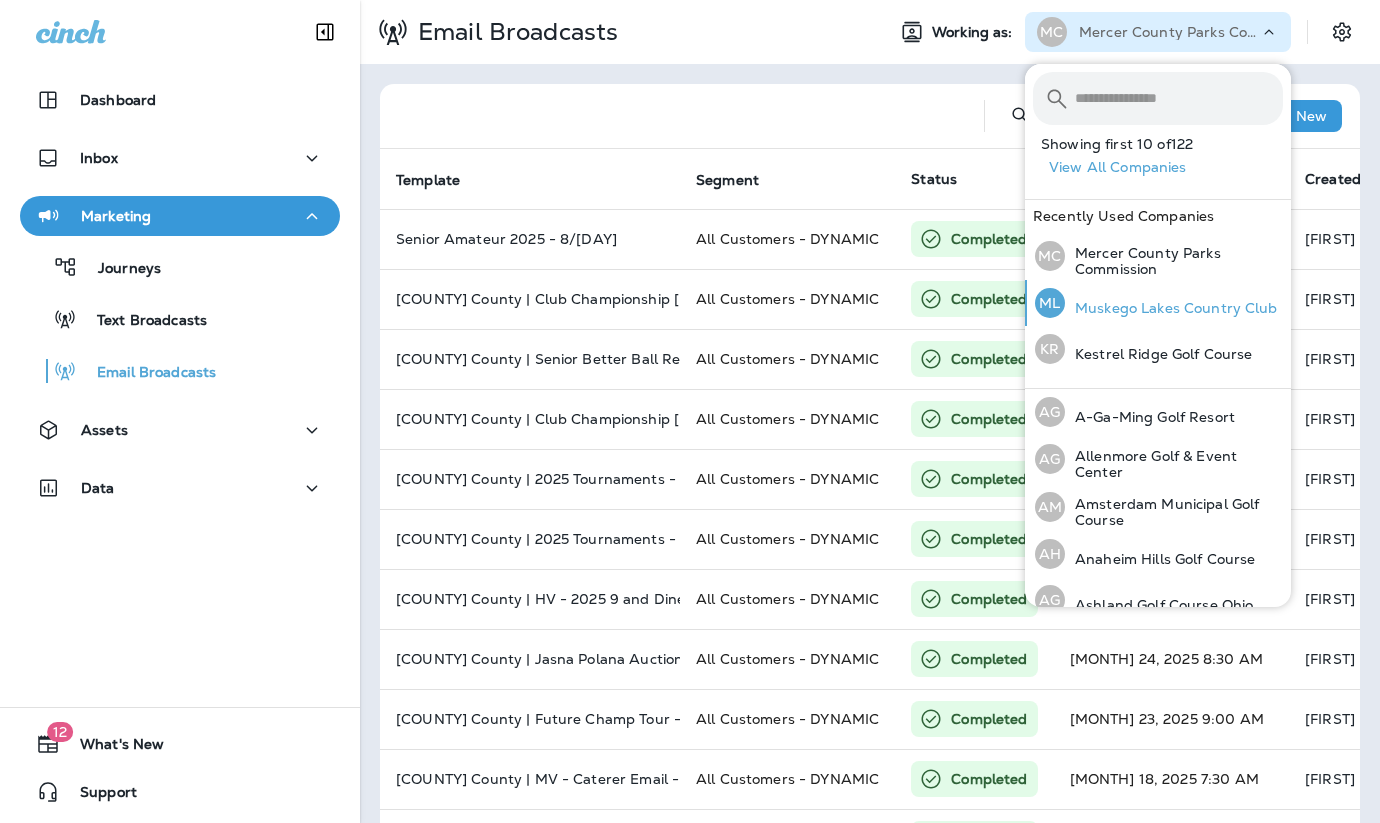 click on "Muskego Lakes Country Club" at bounding box center (1171, 308) 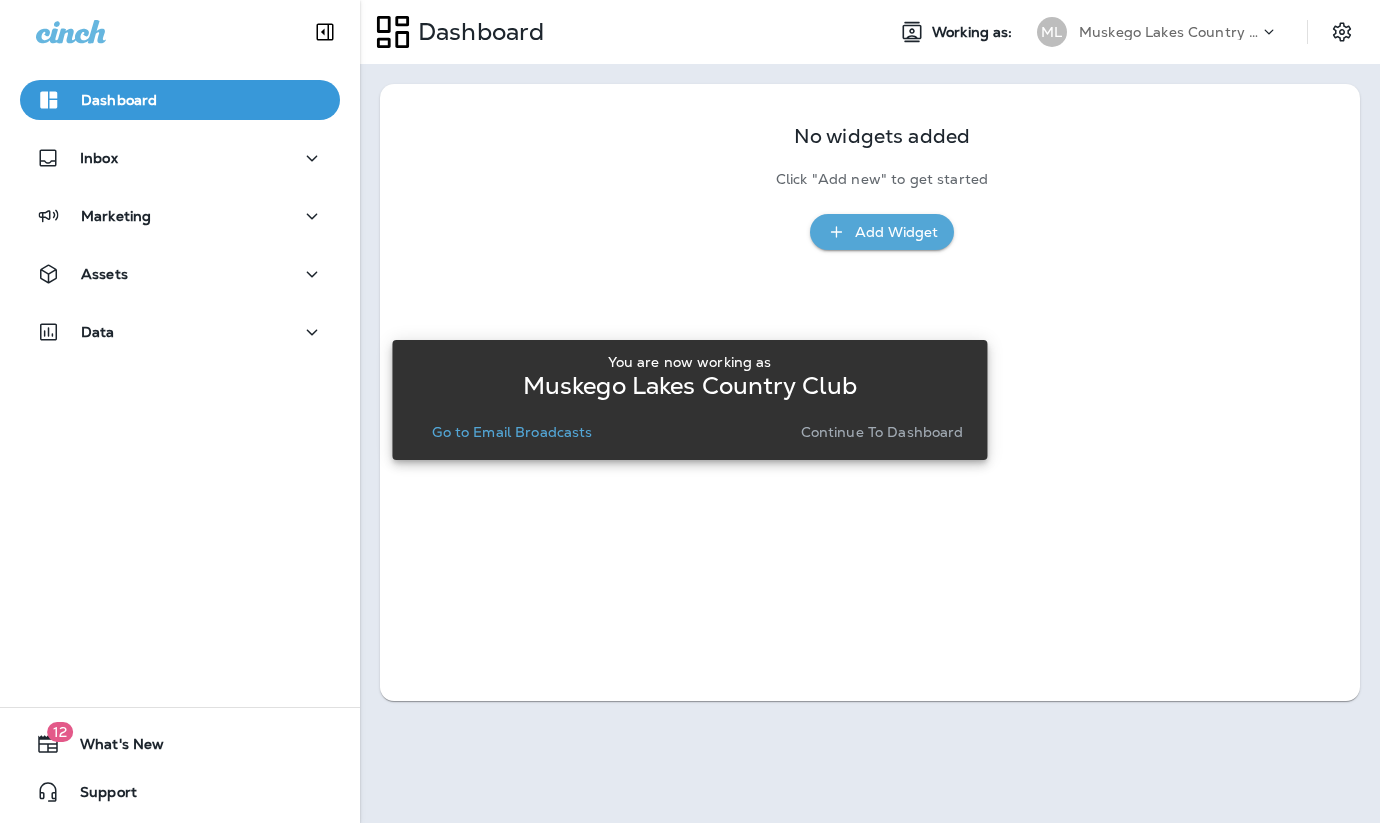 click on "Continue to Dashboard" at bounding box center (882, 432) 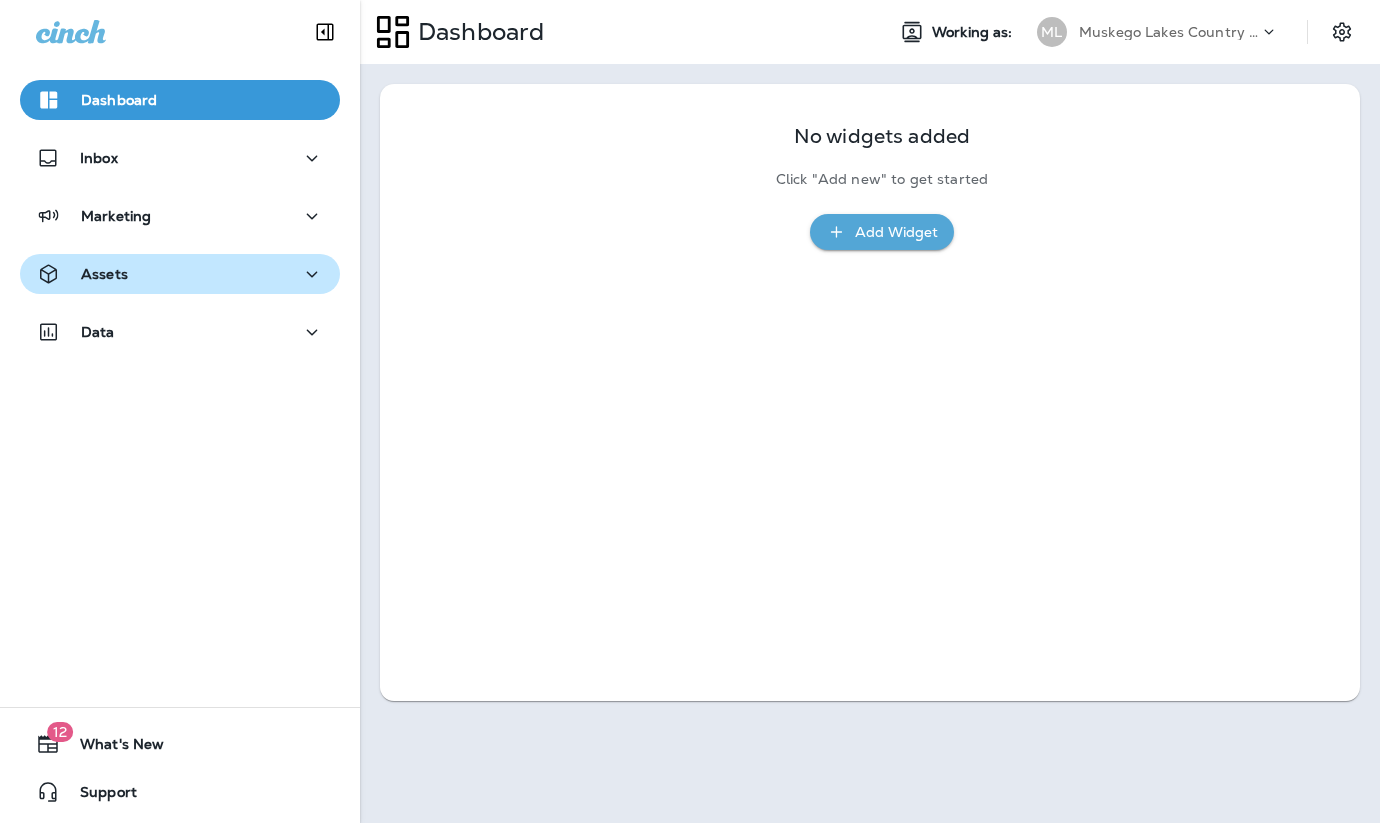 click on "Assets" at bounding box center (180, 274) 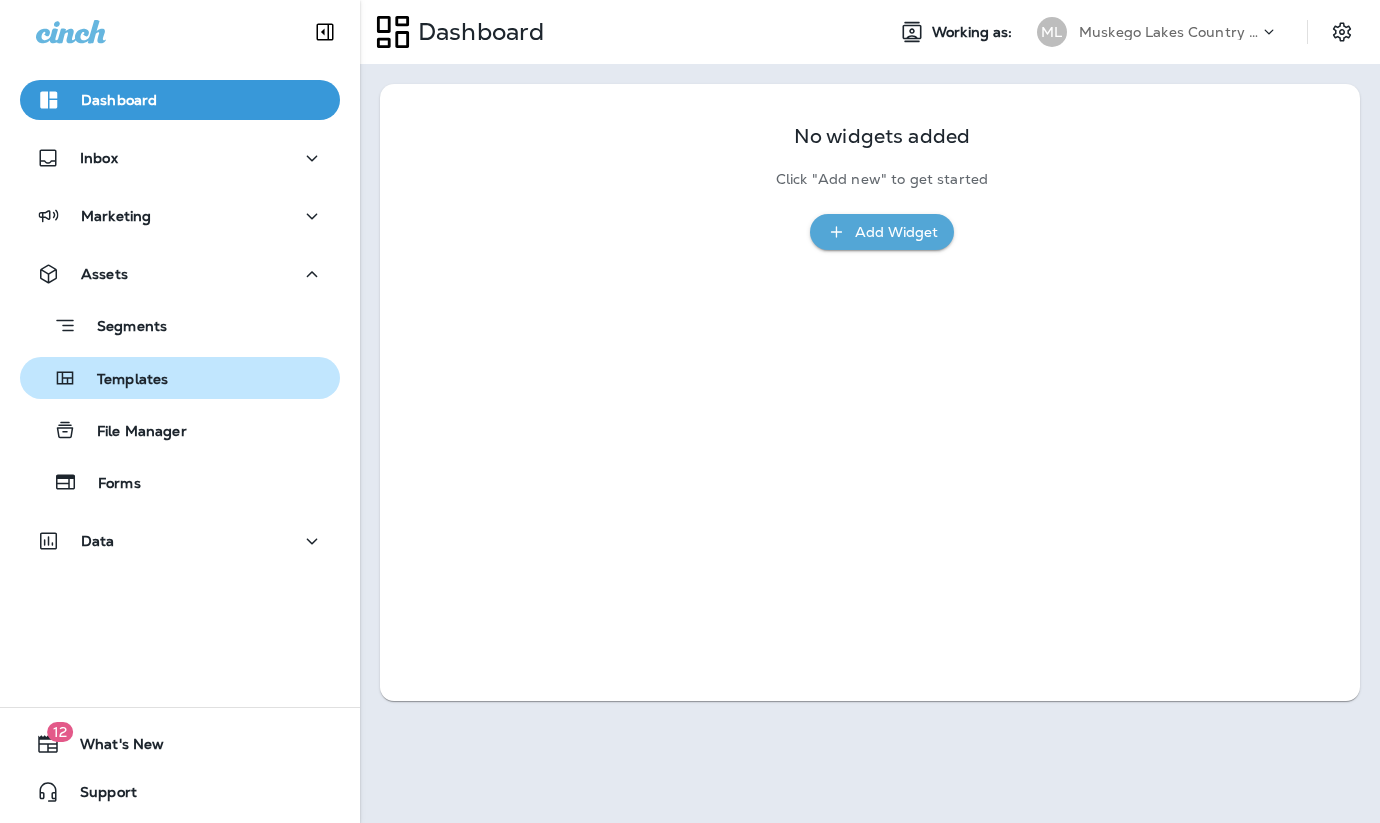 click on "Templates" at bounding box center (180, 378) 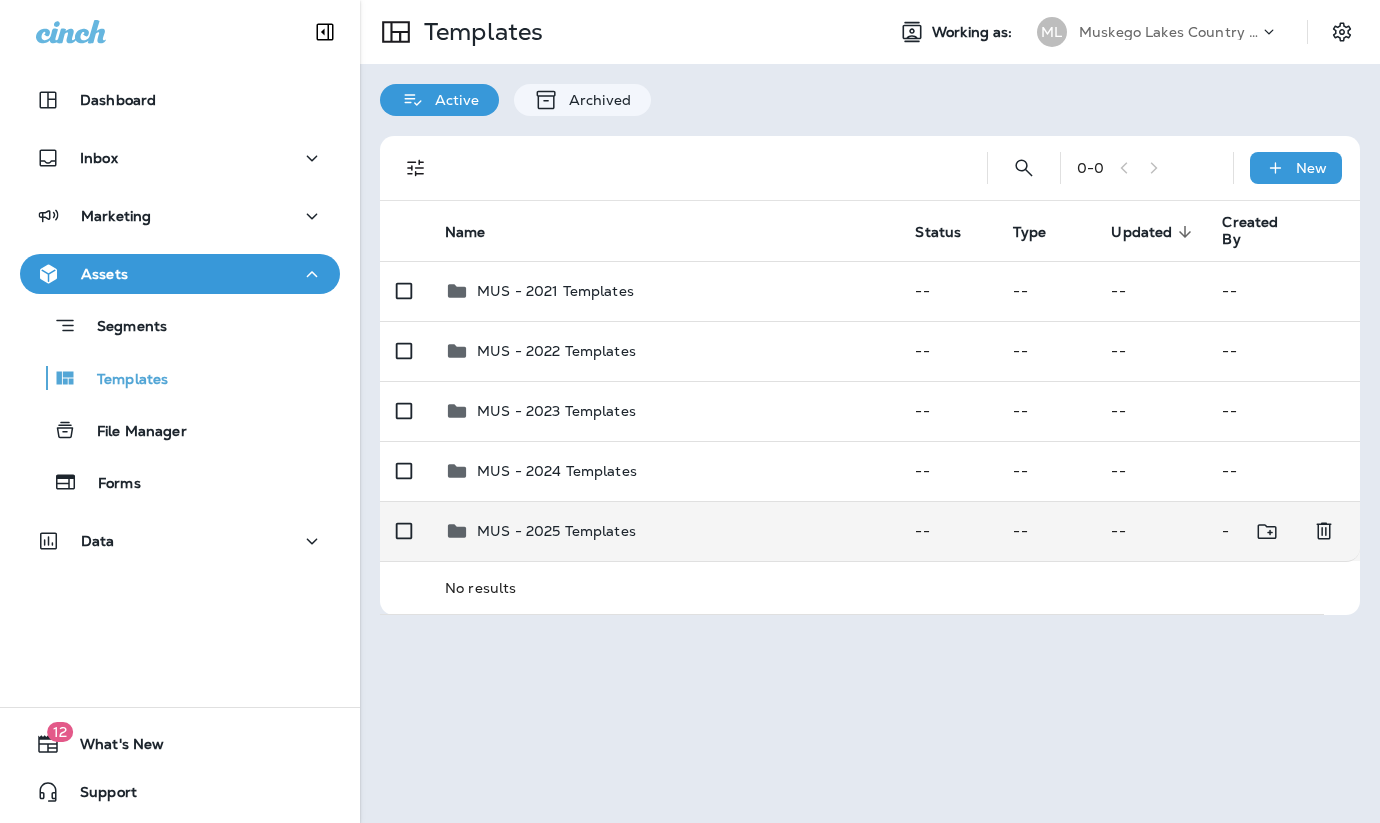 click on "MUS - 2025 Templates" at bounding box center (556, 531) 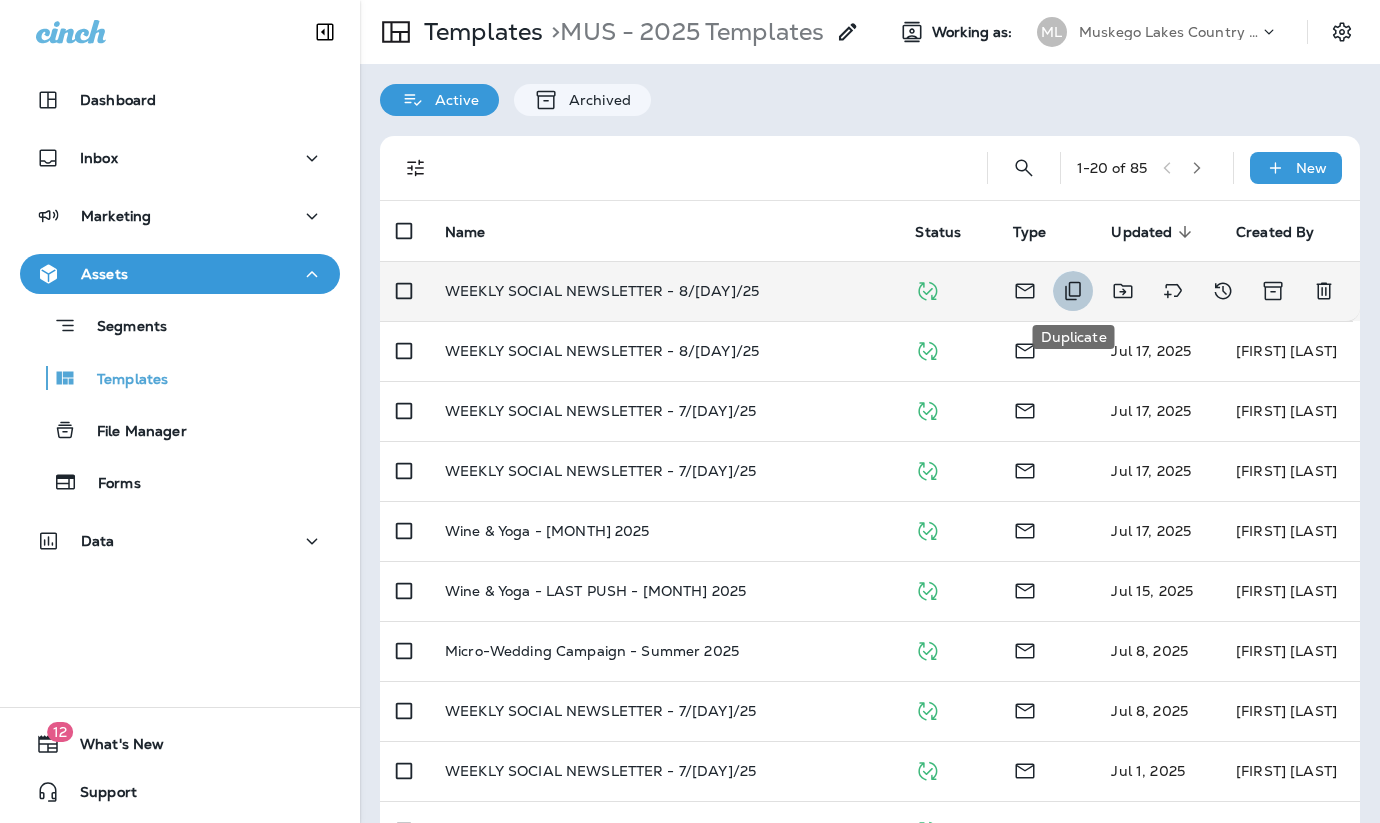click 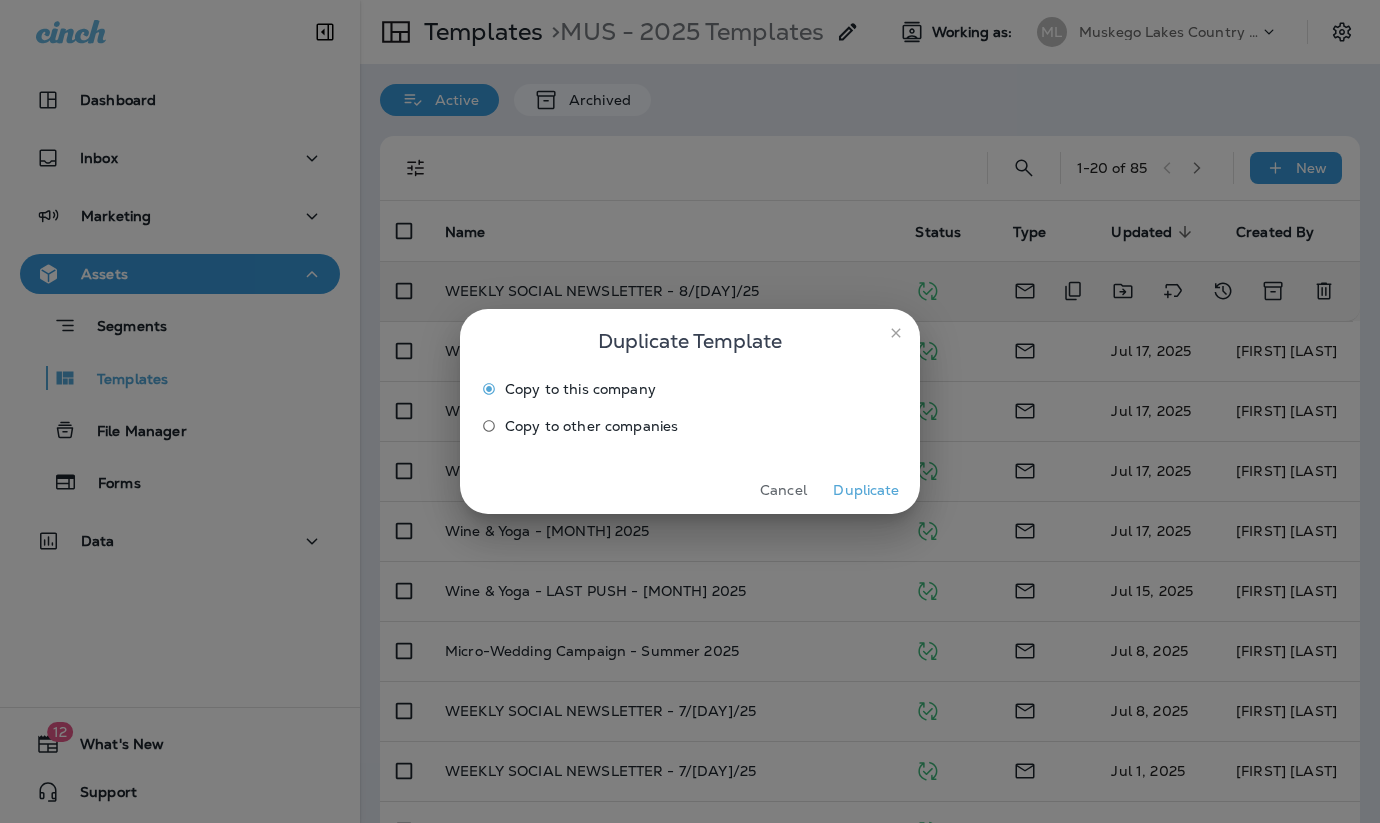 click on "Duplicate" at bounding box center [866, 490] 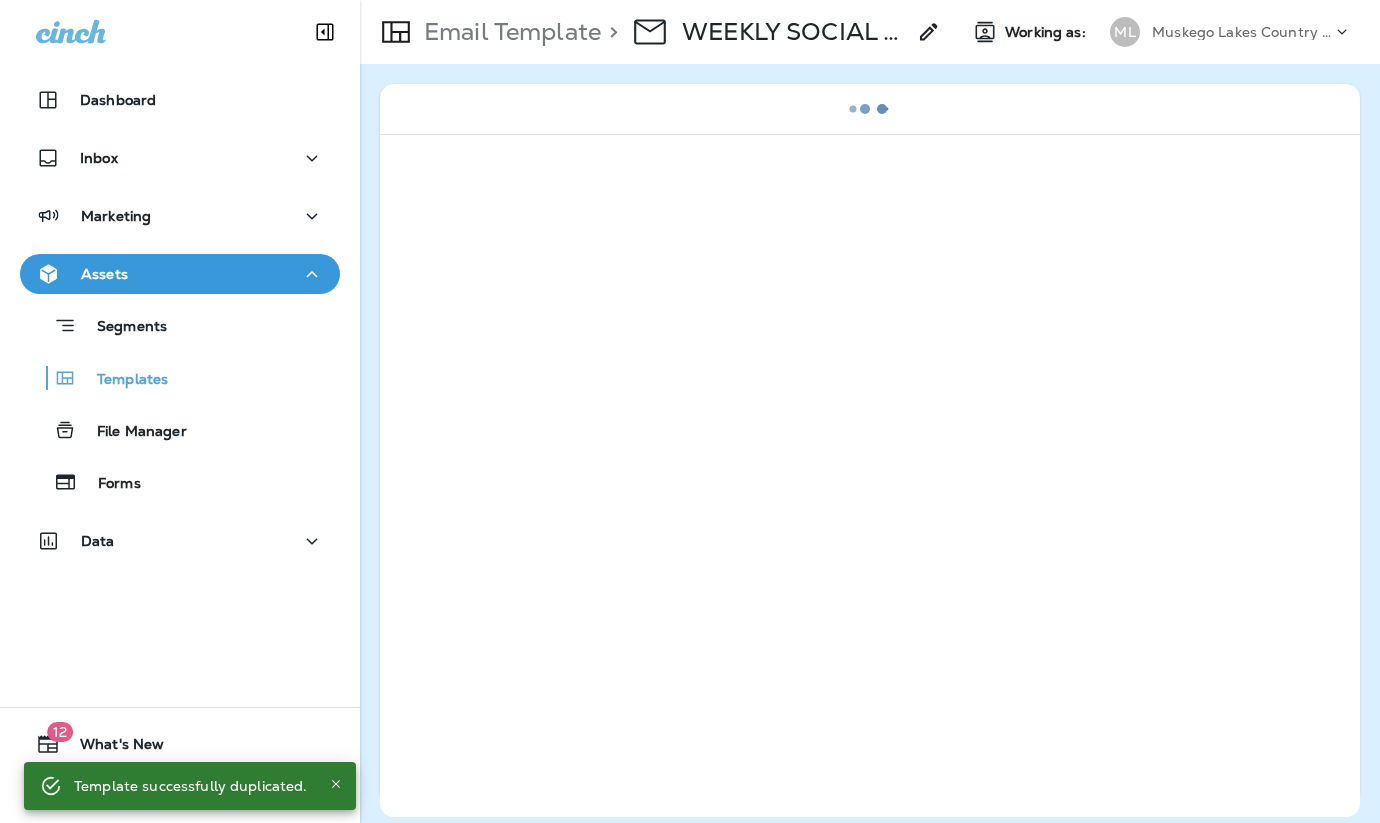 click 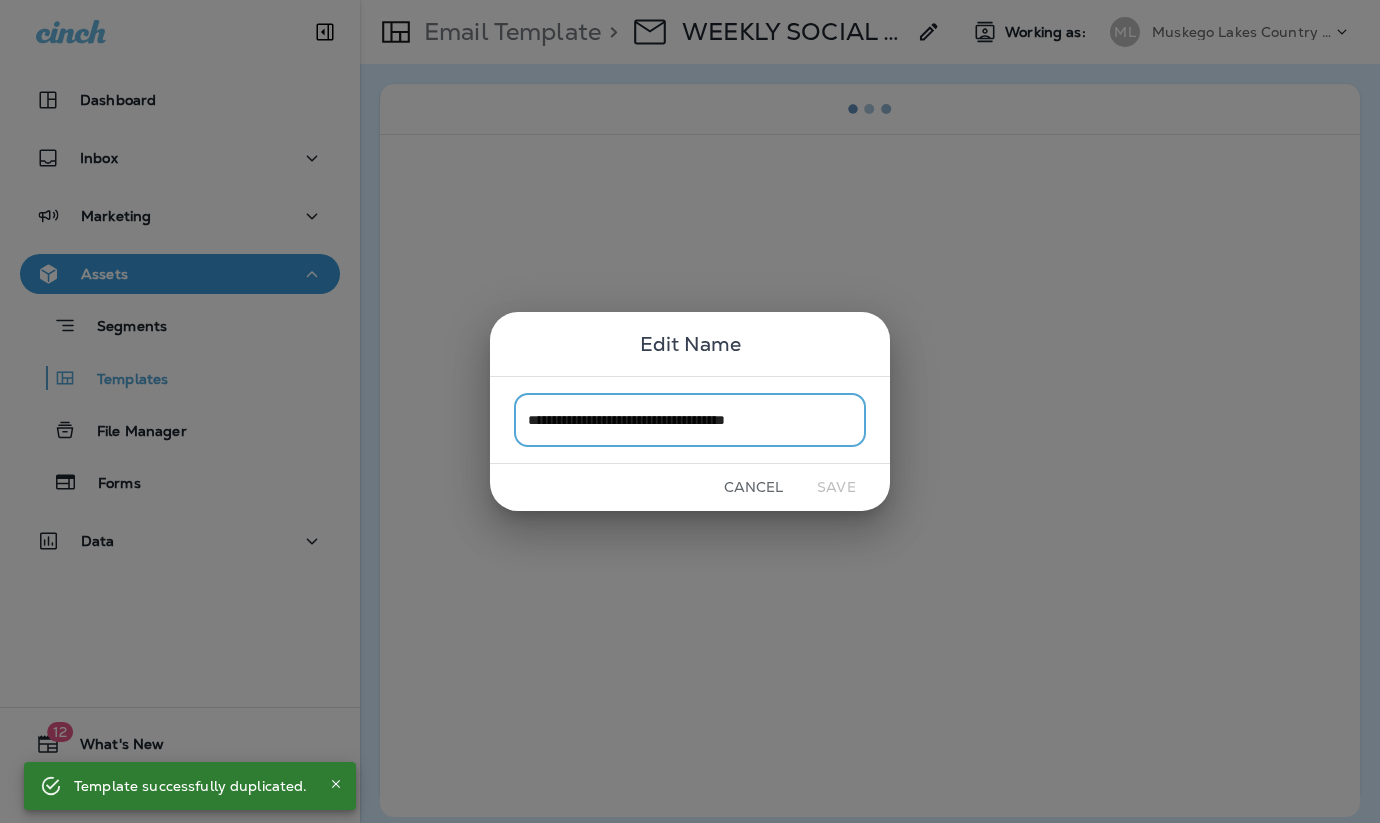 click on "**********" at bounding box center [690, 419] 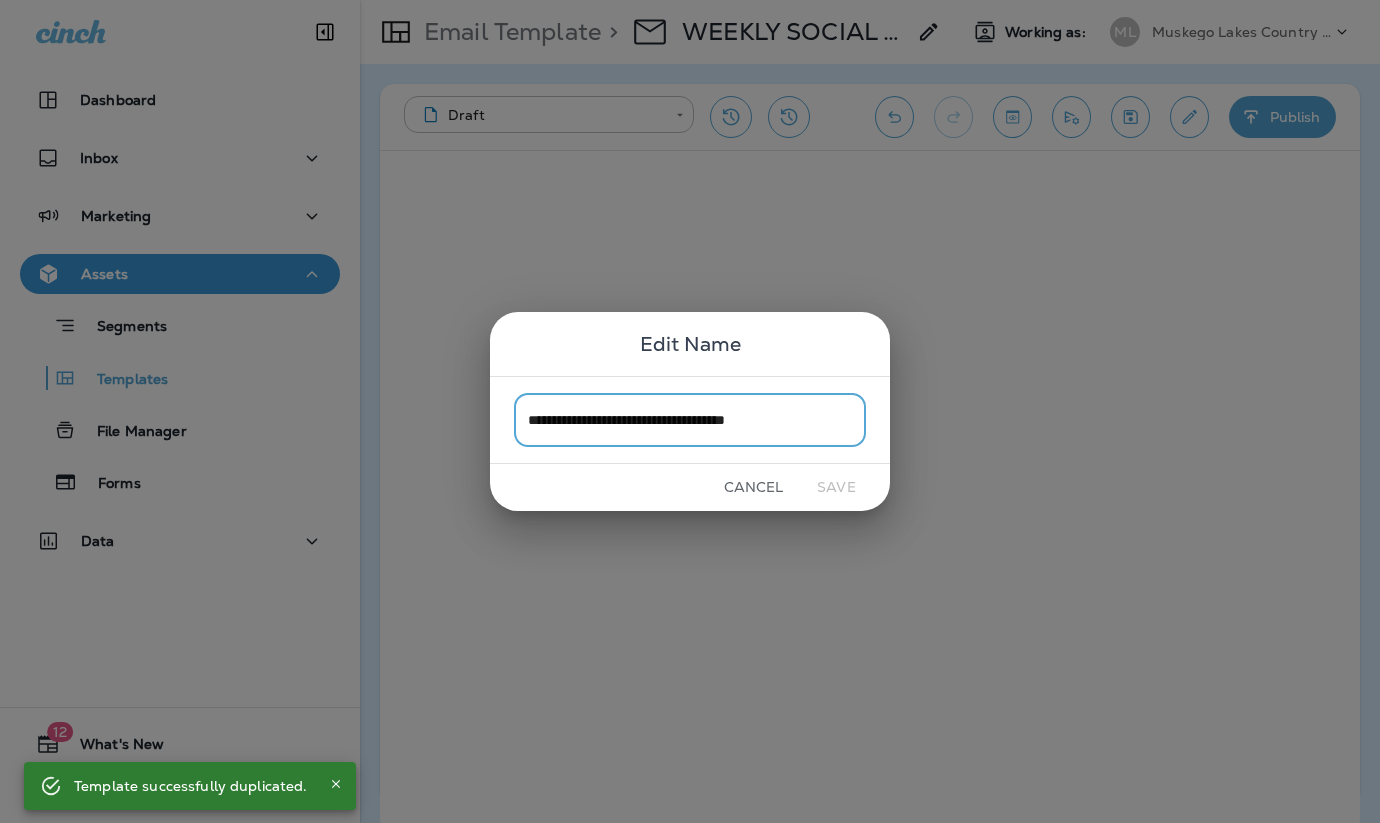 drag, startPoint x: 743, startPoint y: 419, endPoint x: 518, endPoint y: 409, distance: 225.2221 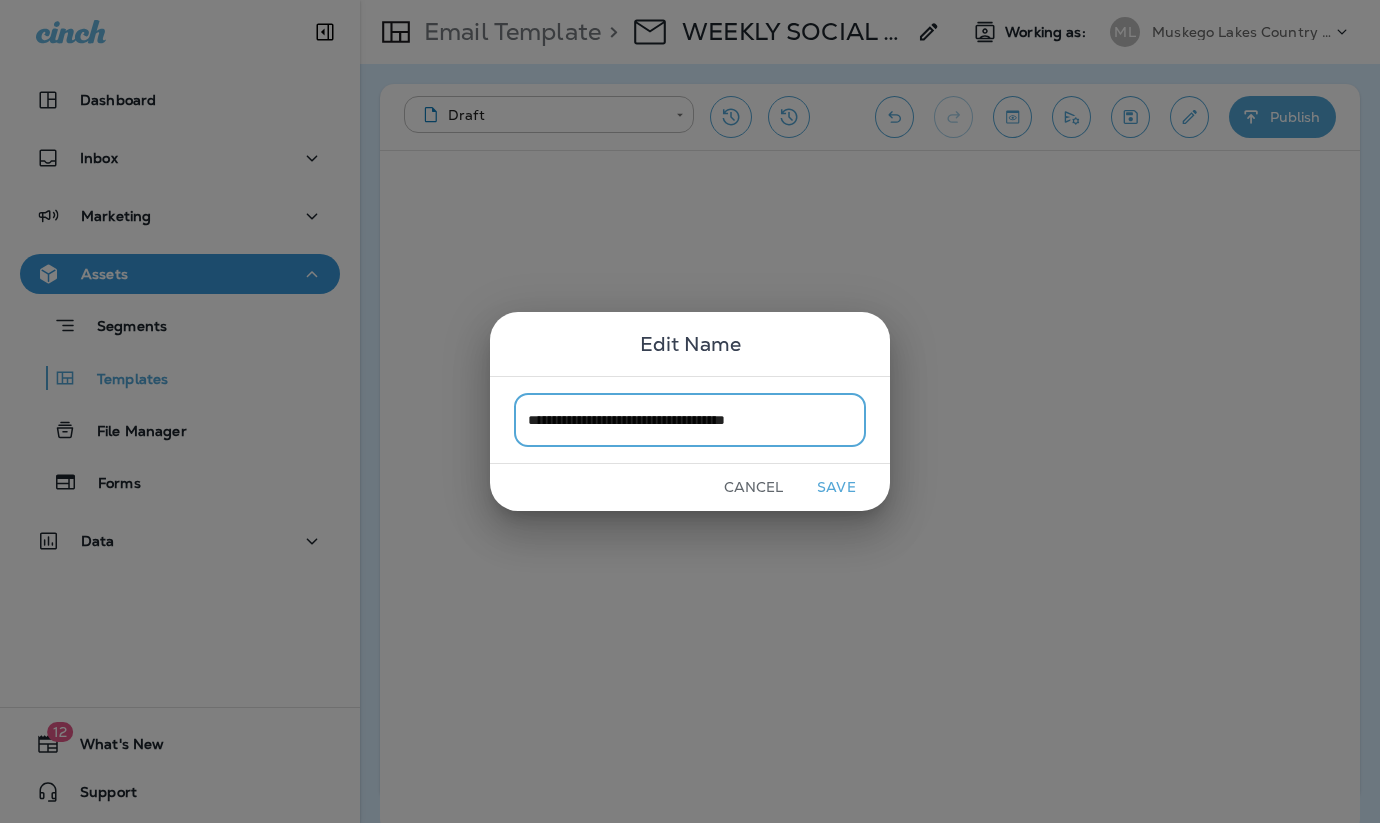 drag, startPoint x: 834, startPoint y: 425, endPoint x: 722, endPoint y: 419, distance: 112.1606 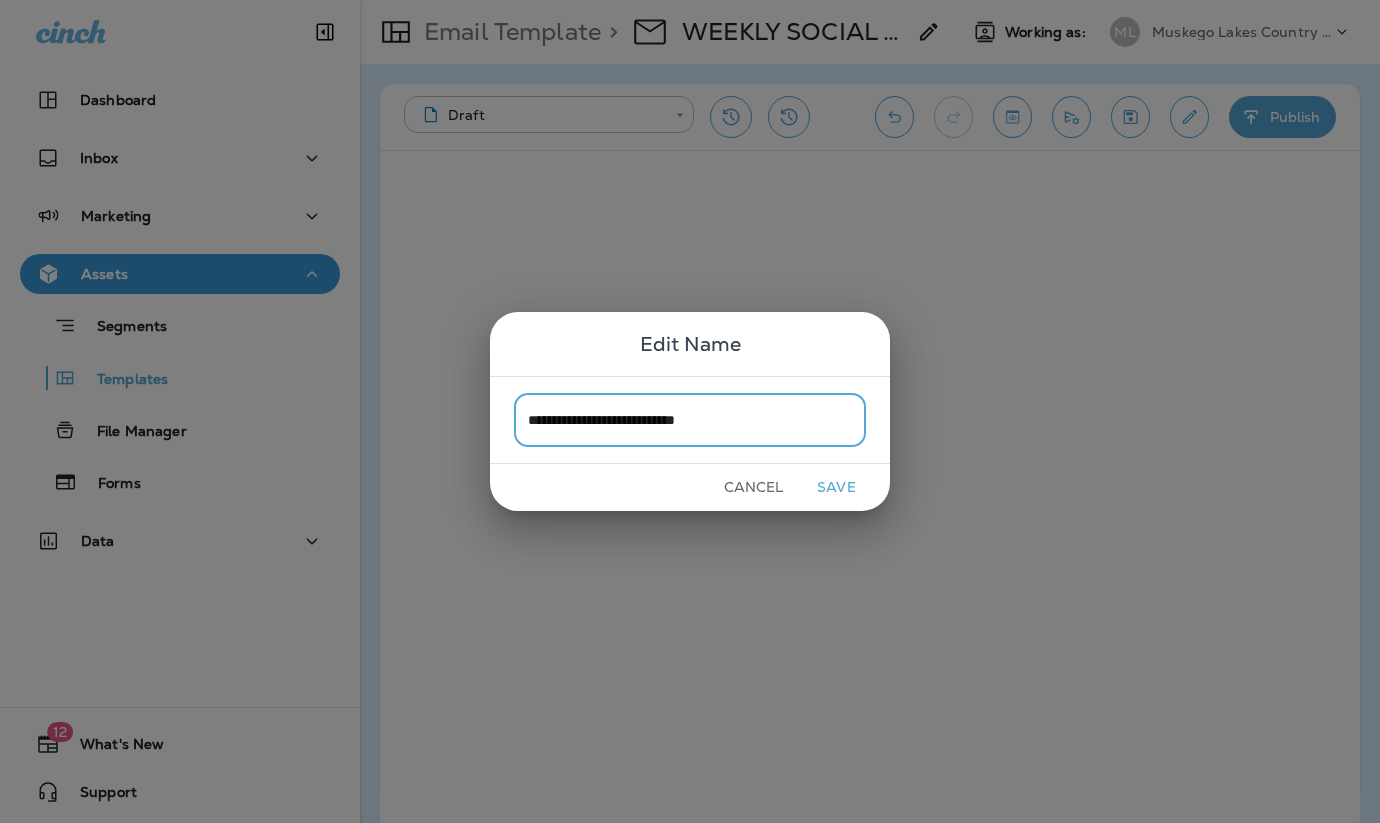 click on "**********" at bounding box center [690, 419] 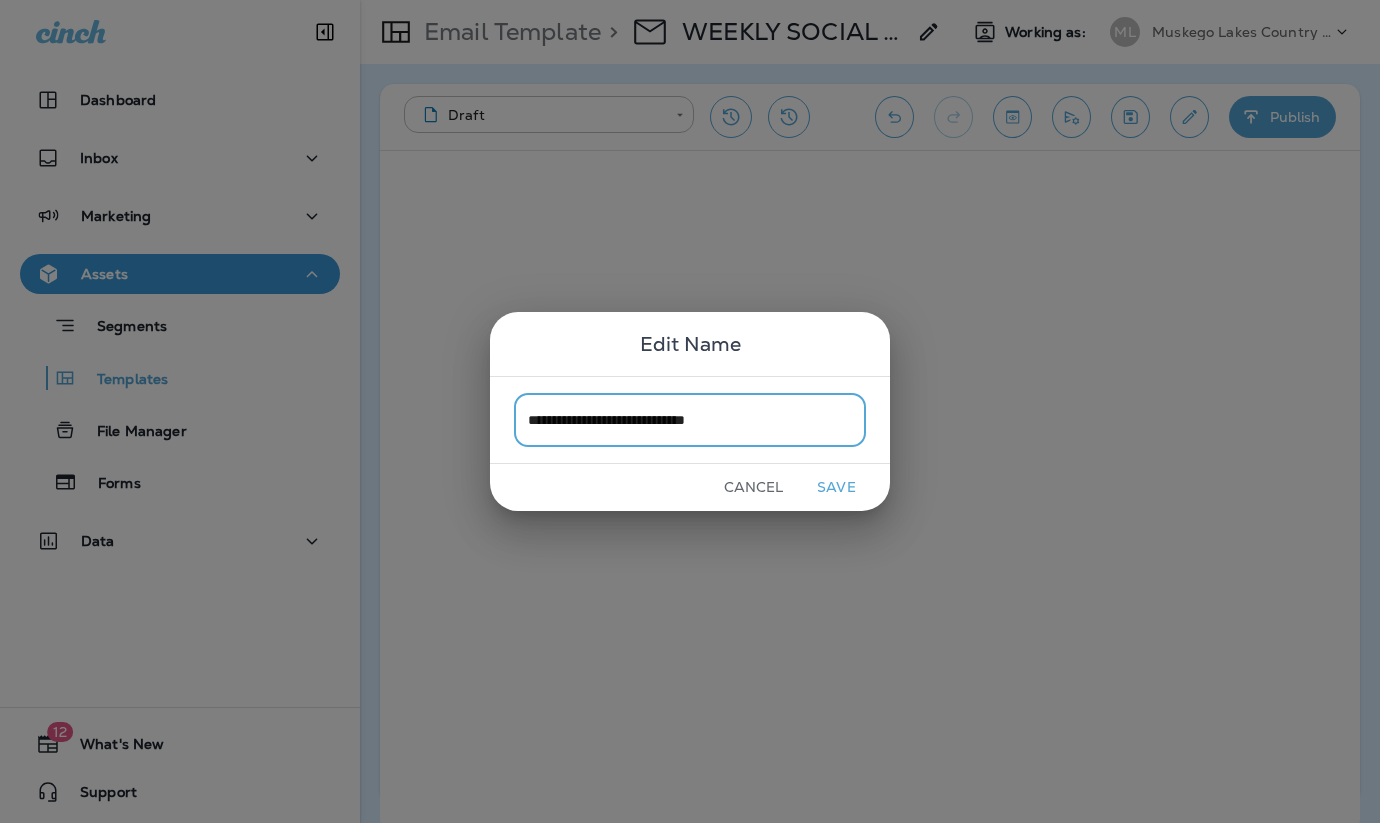 type on "**********" 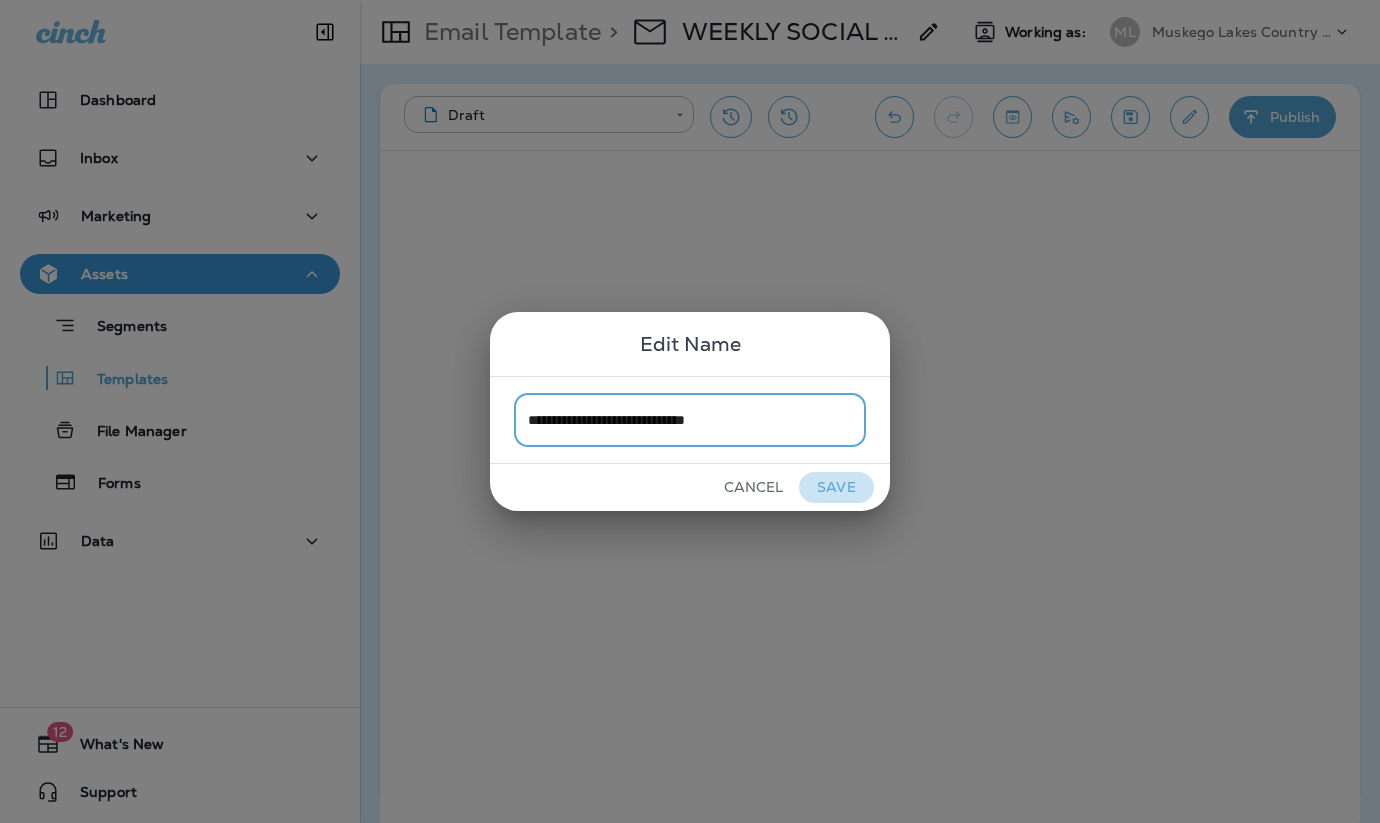 click on "Save" at bounding box center (836, 487) 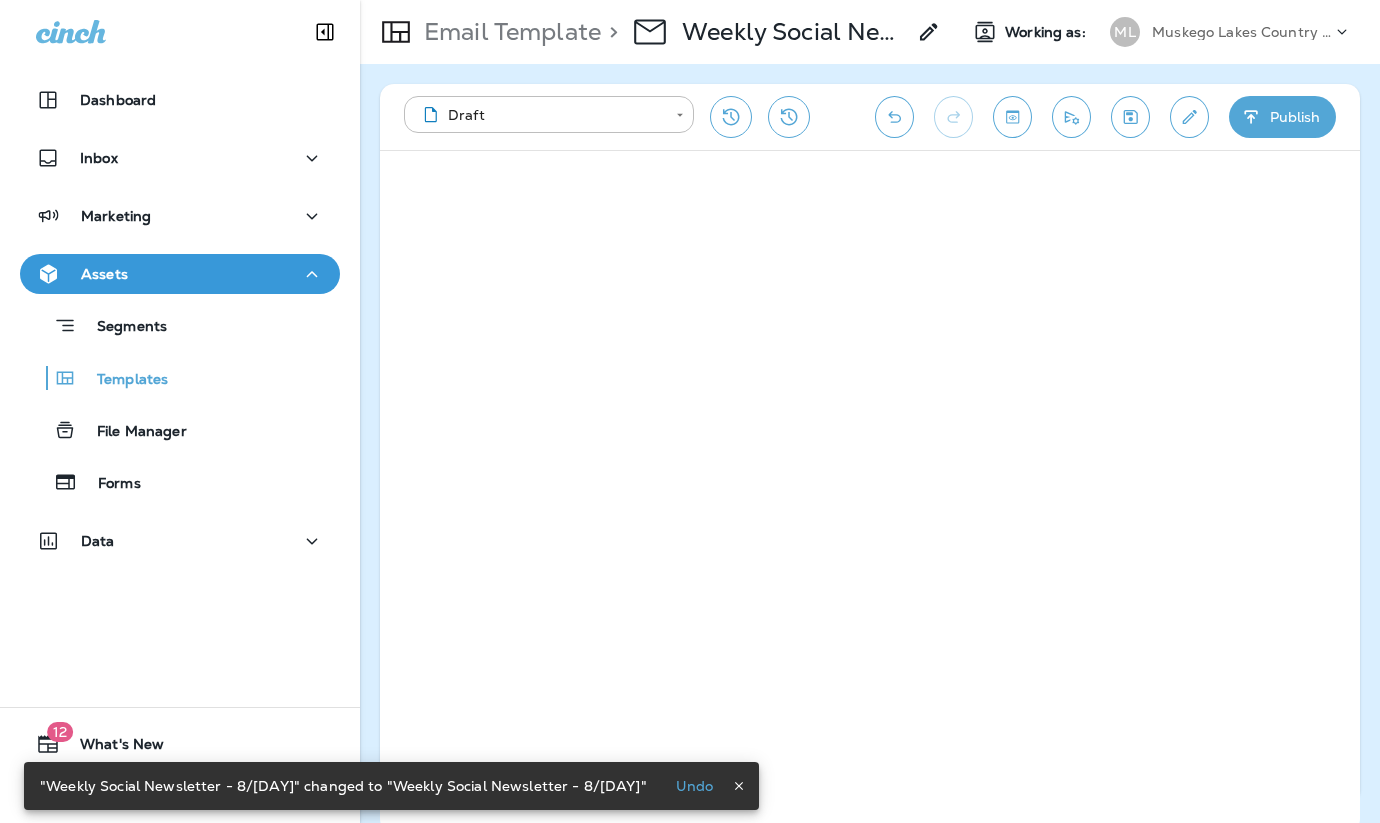 click 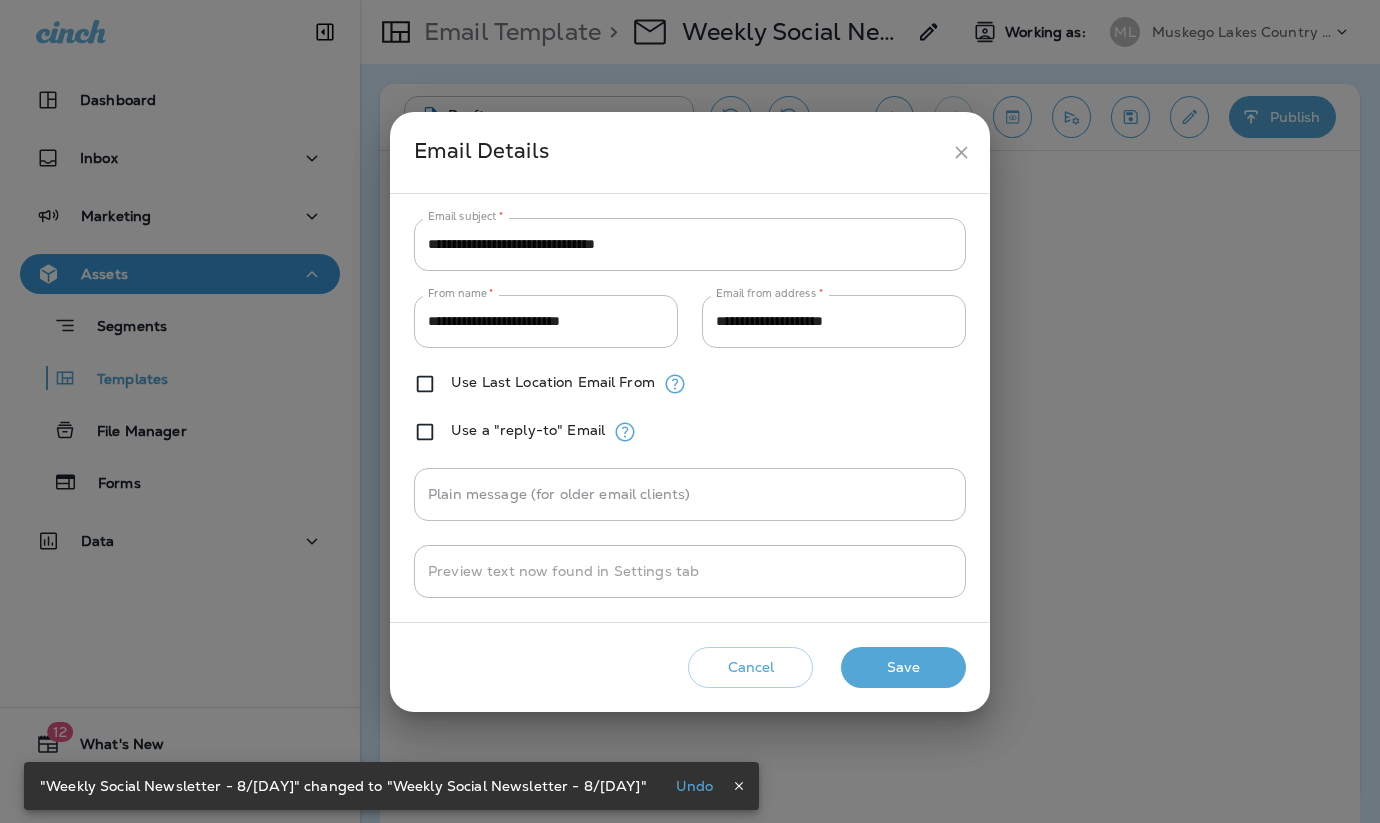 click 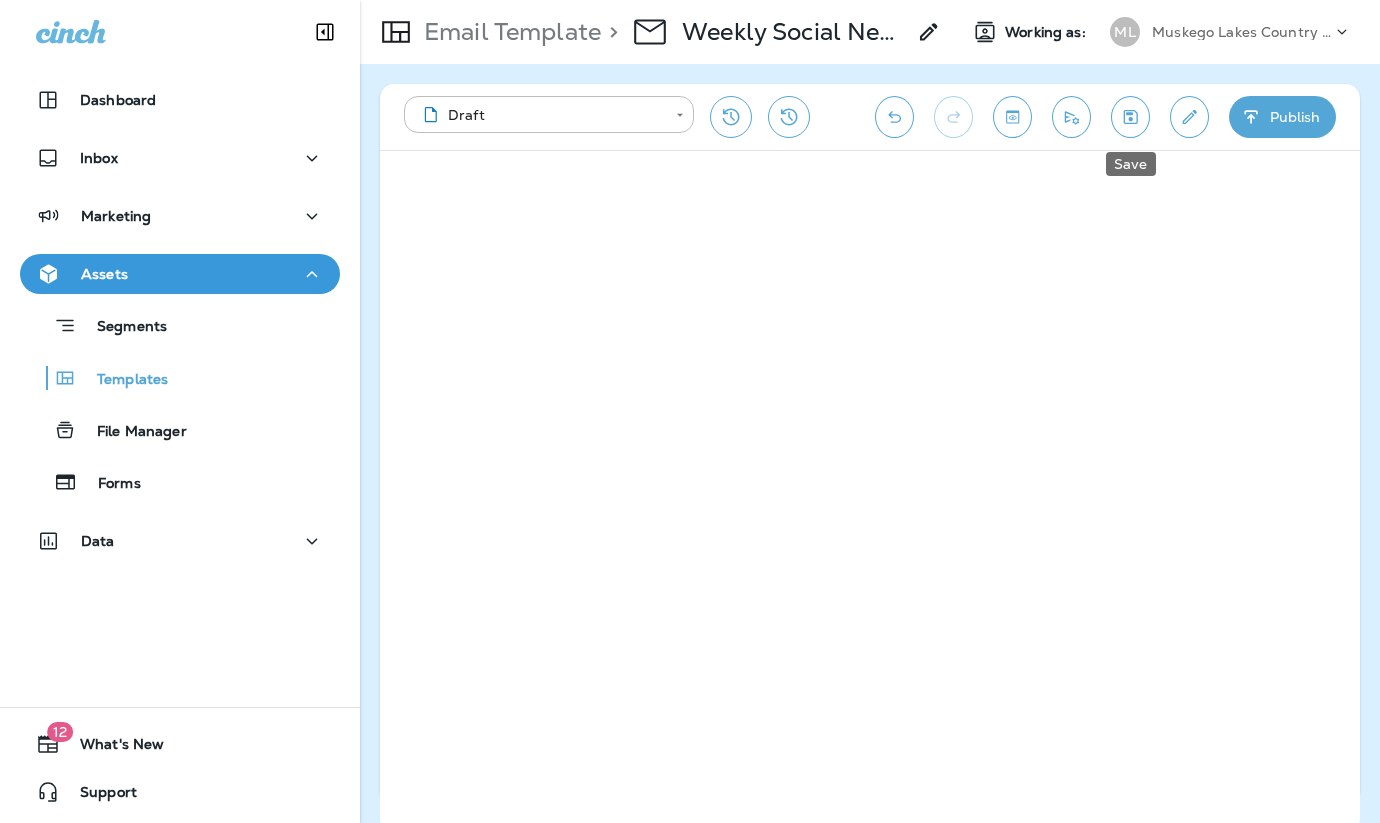 click 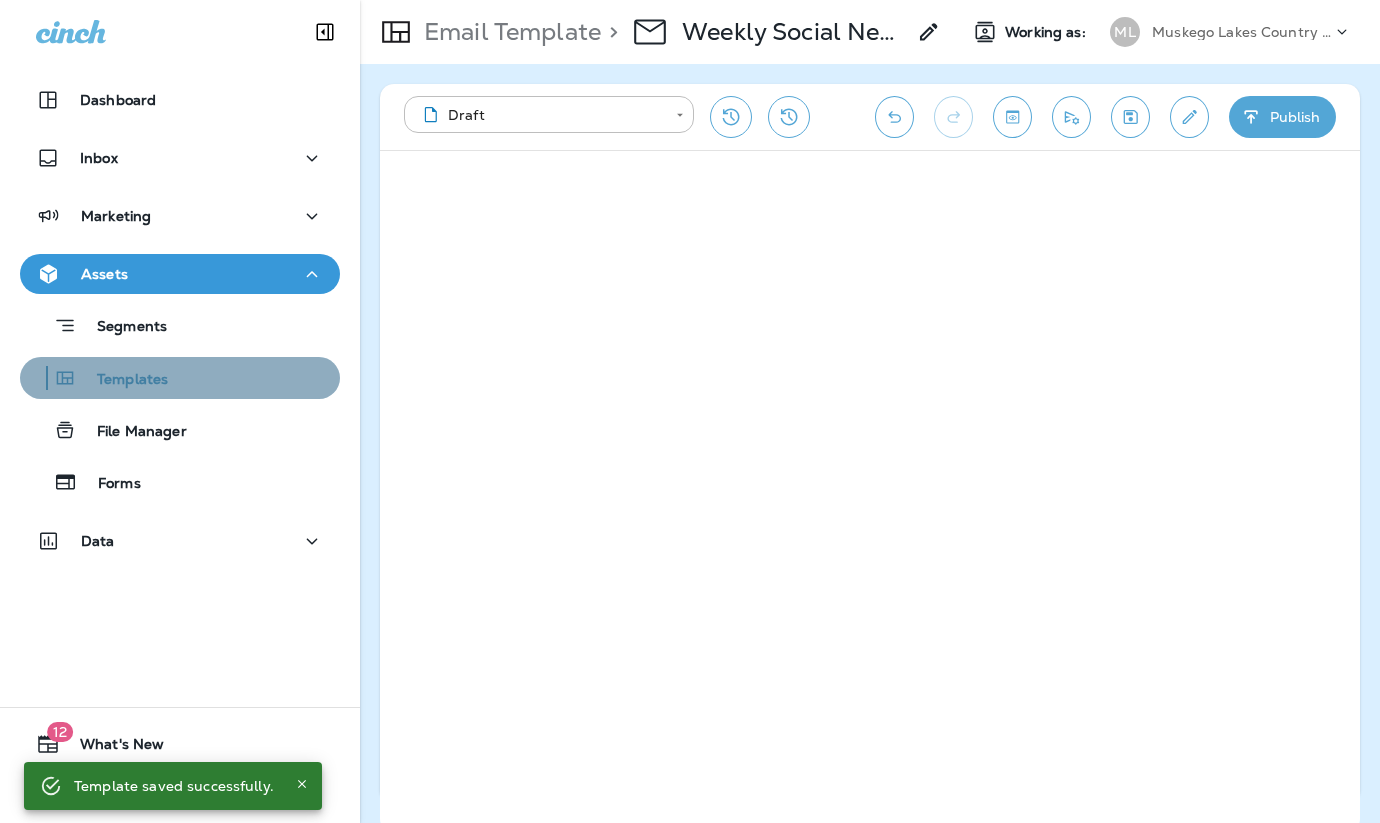 click on "Templates" at bounding box center [122, 380] 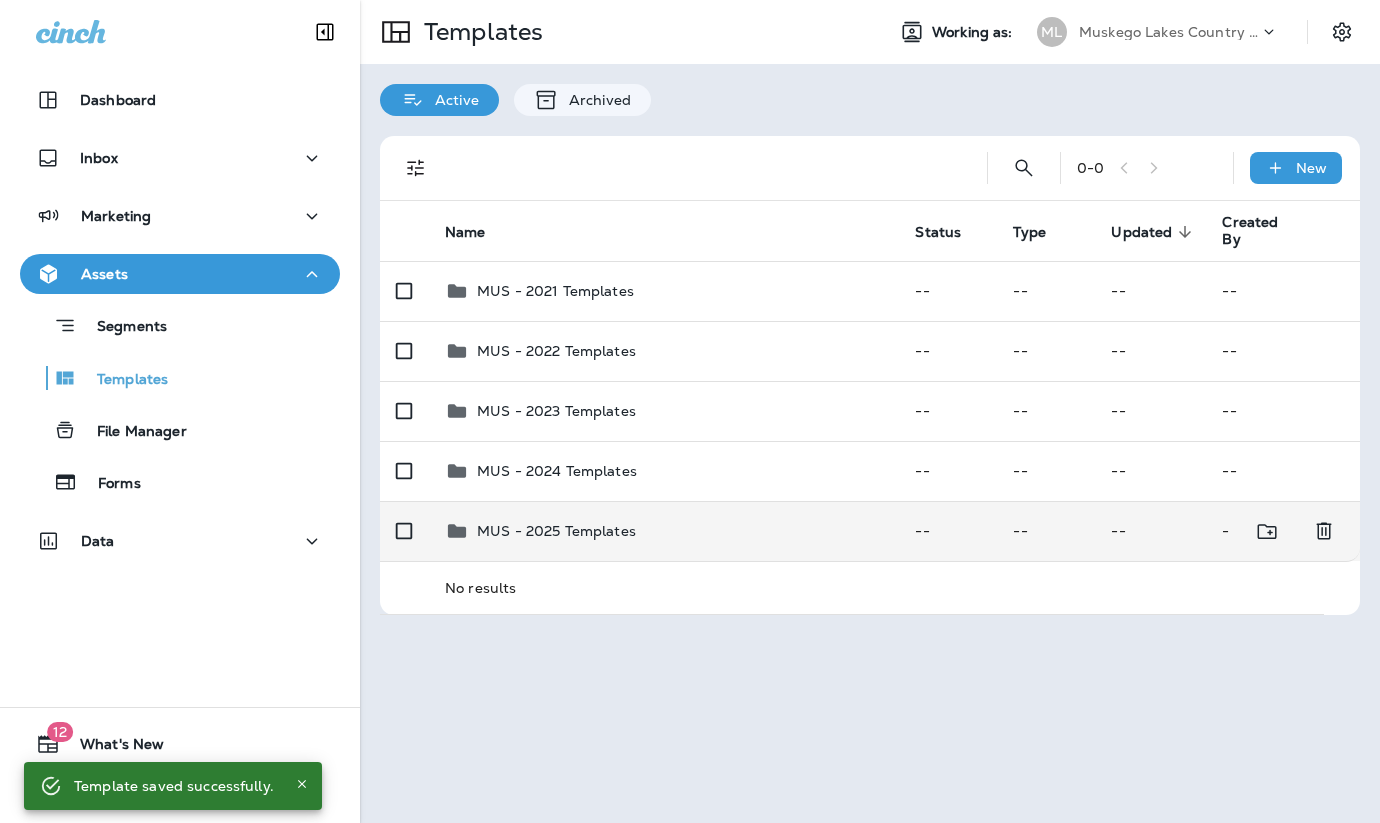 click on "MUS - 2025 Templates" at bounding box center (556, 531) 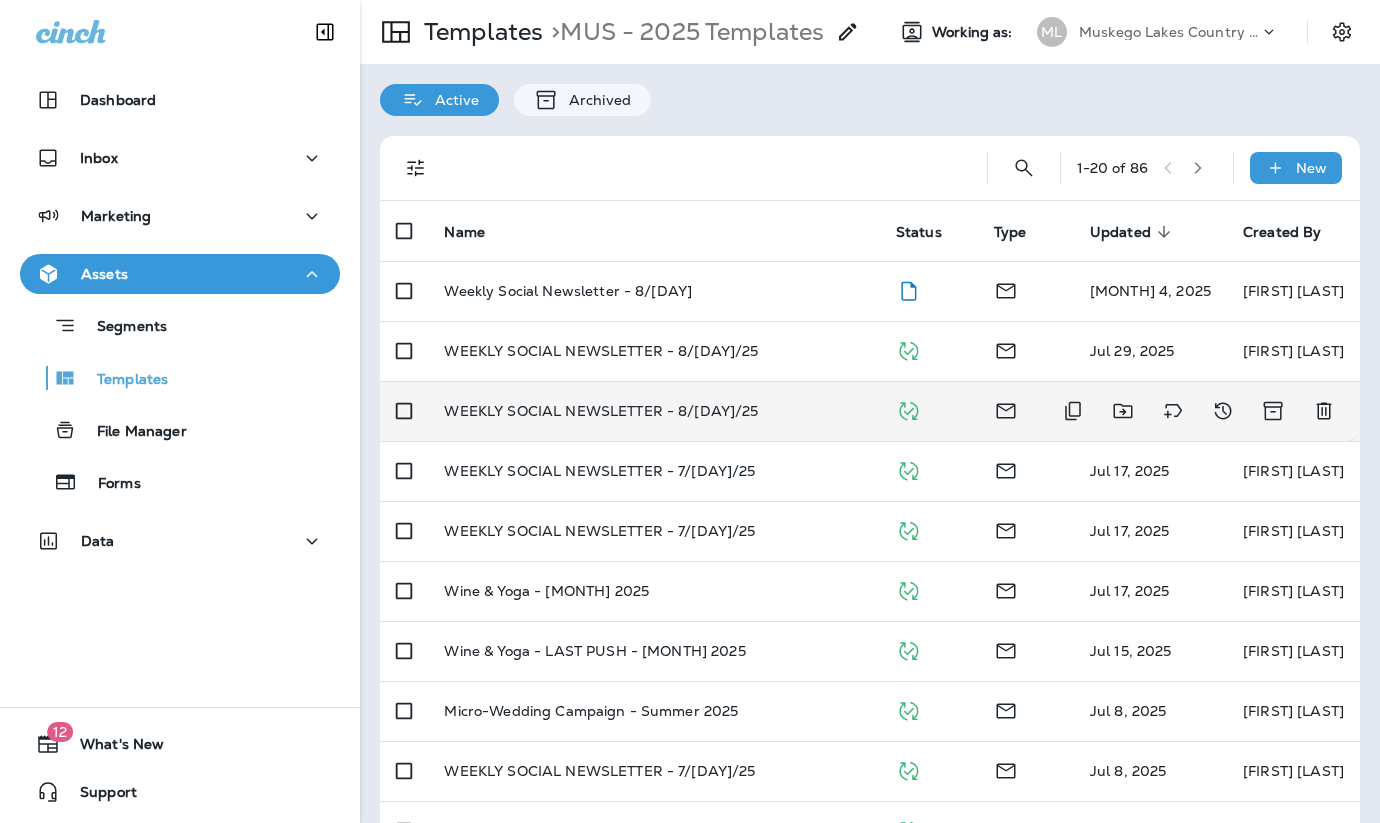 click on "WEEKLY SOCIAL NEWSLETTER - 8/[DAY]/25" at bounding box center (653, 411) 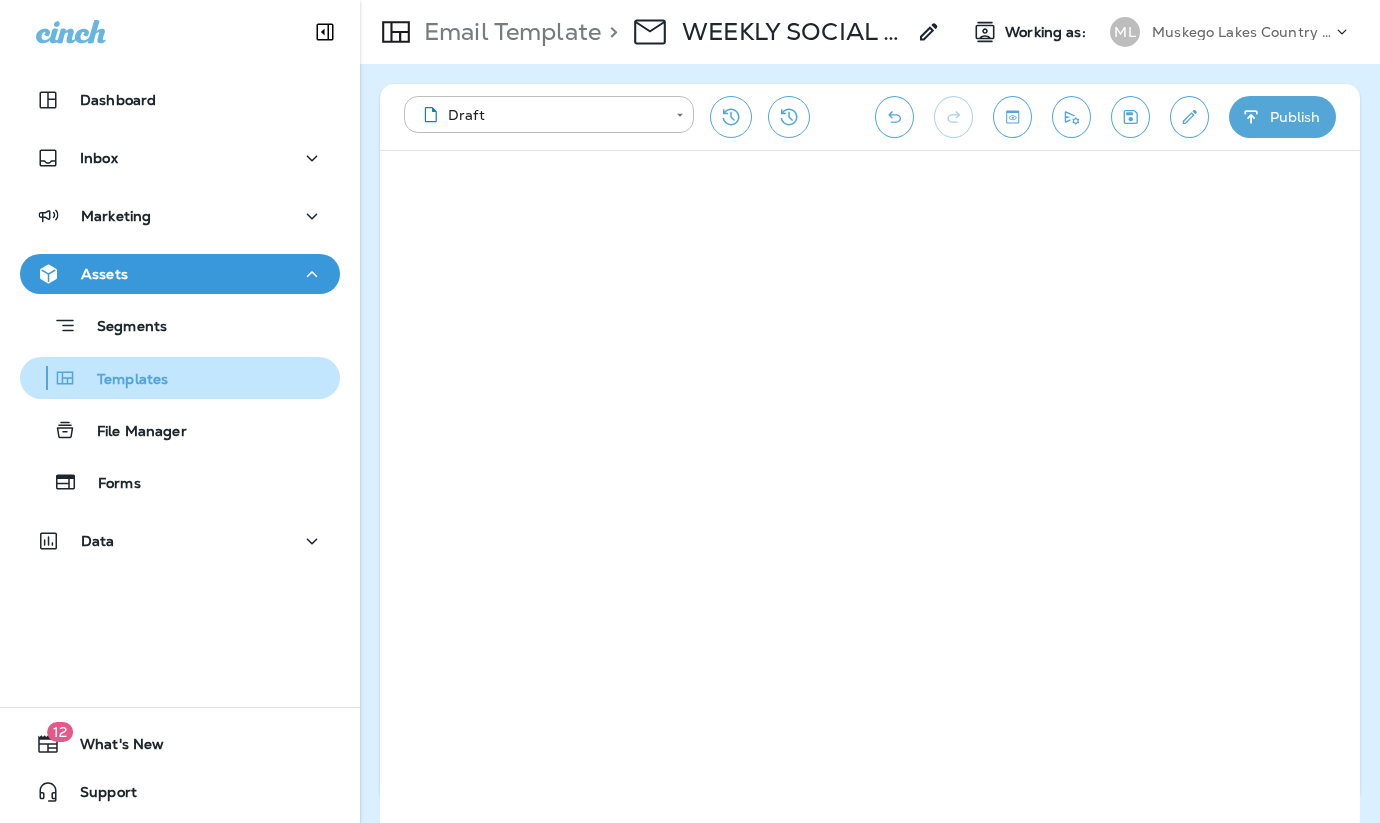 click on "Templates" at bounding box center (180, 378) 